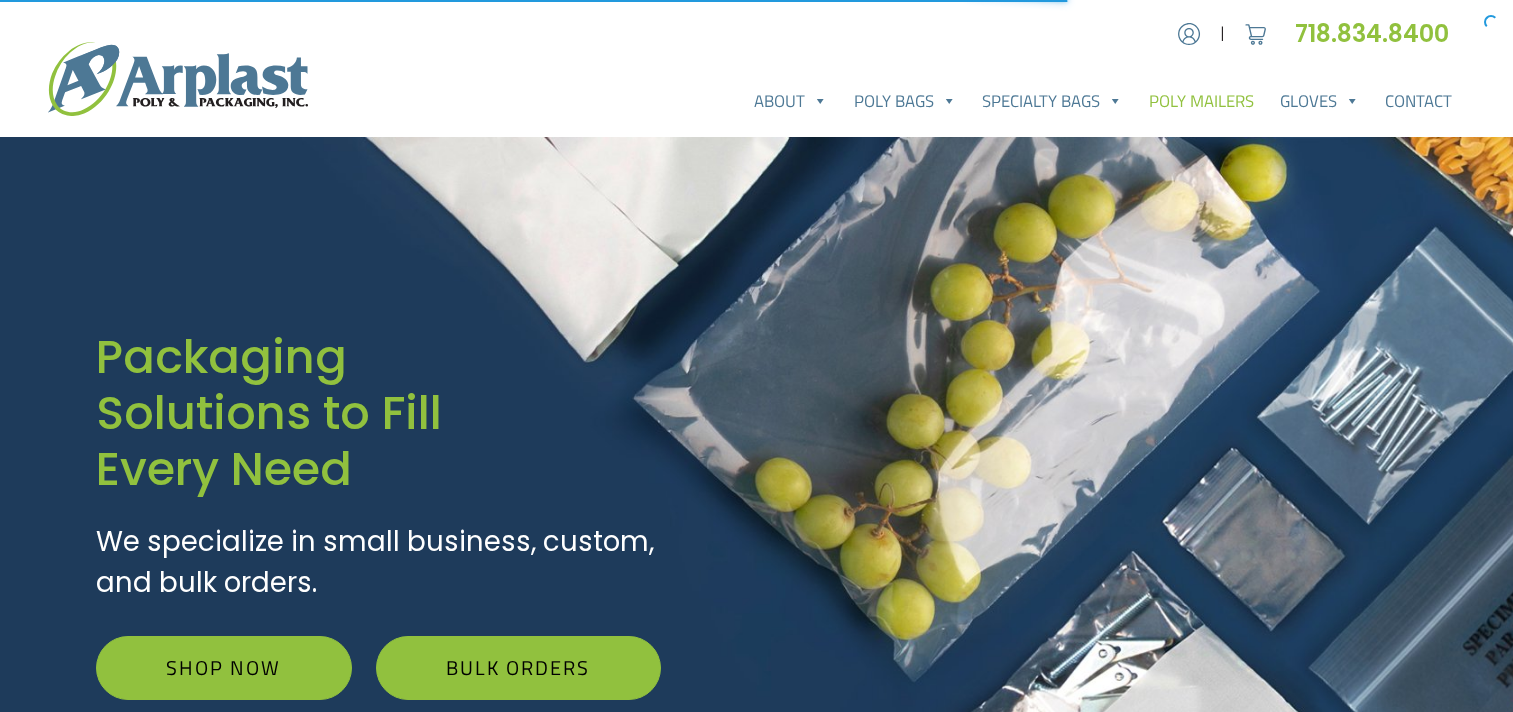 scroll, scrollTop: 0, scrollLeft: 0, axis: both 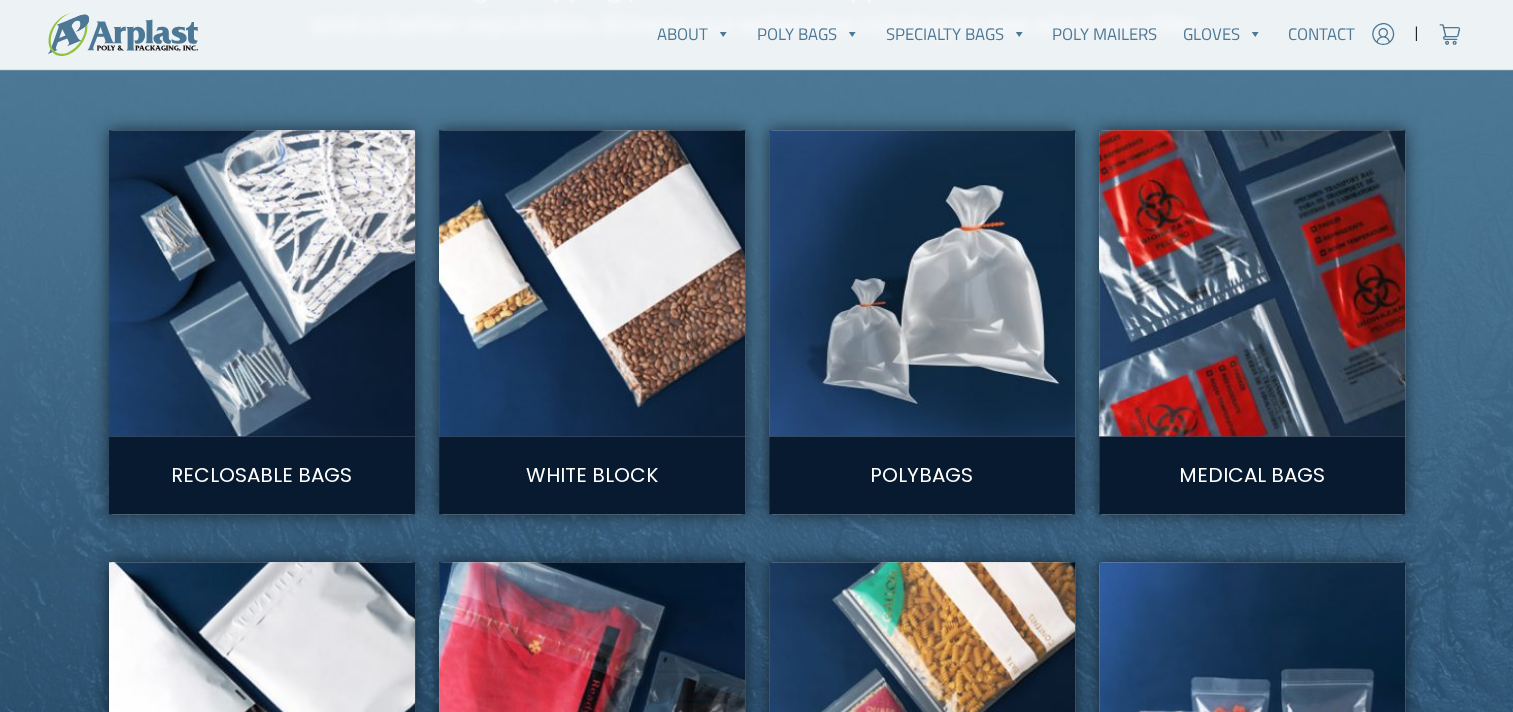 click at bounding box center [1251, 283] 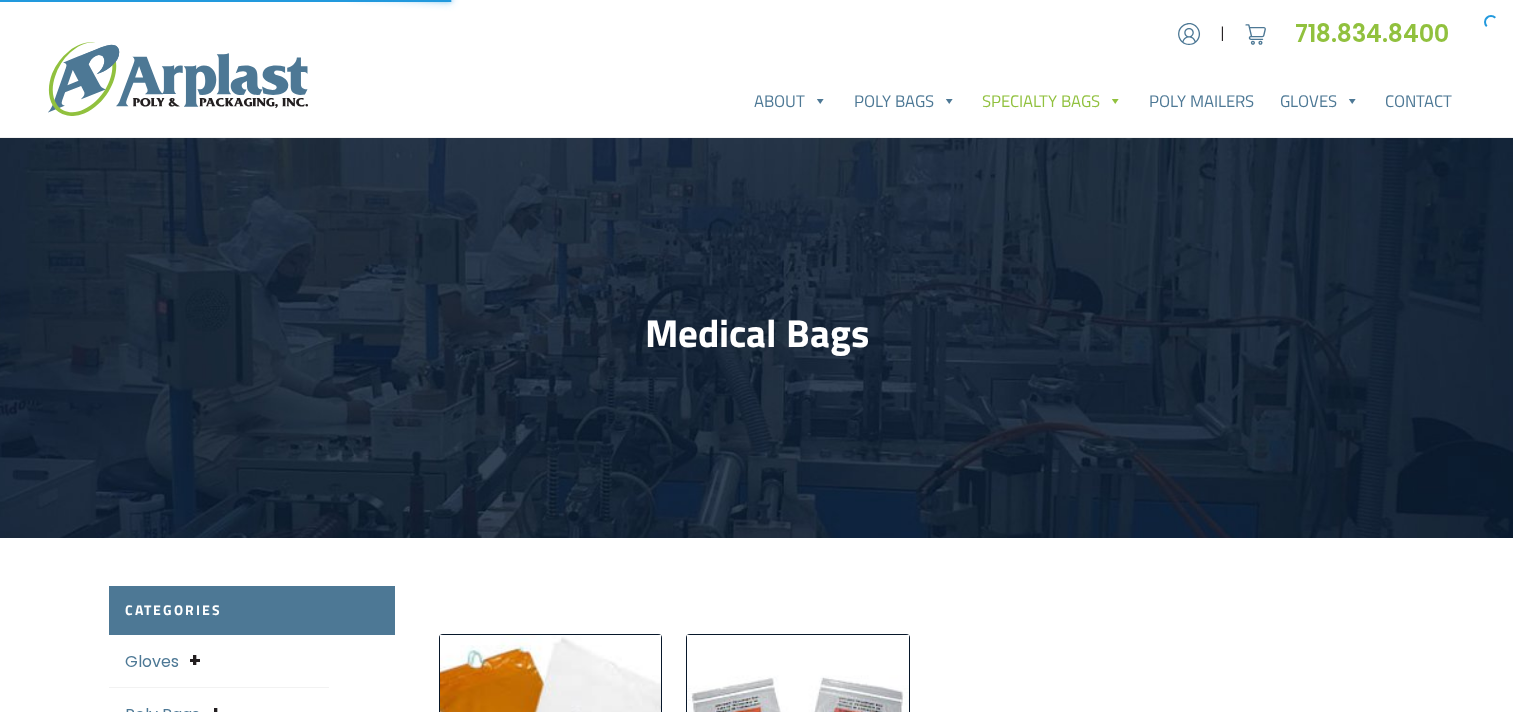 scroll, scrollTop: 0, scrollLeft: 0, axis: both 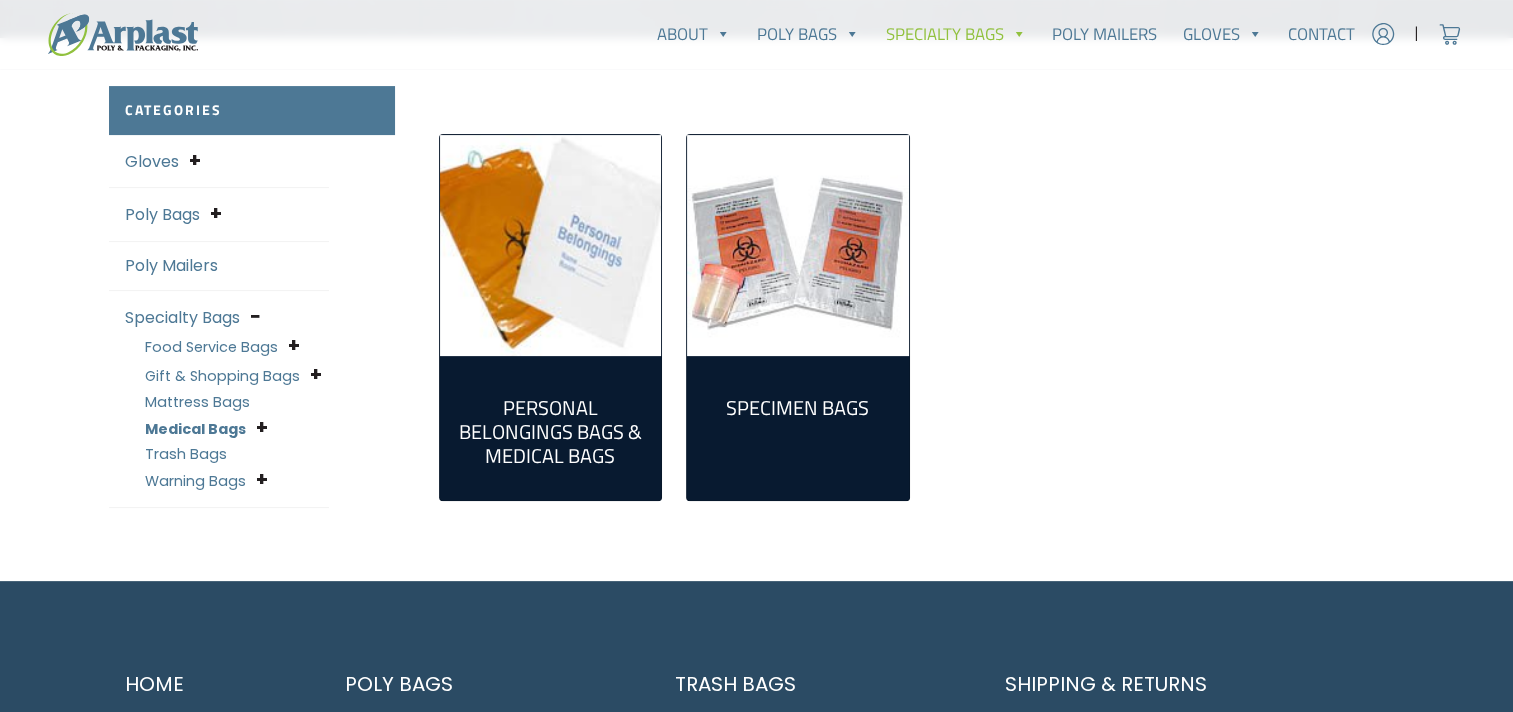 click at bounding box center [798, 246] 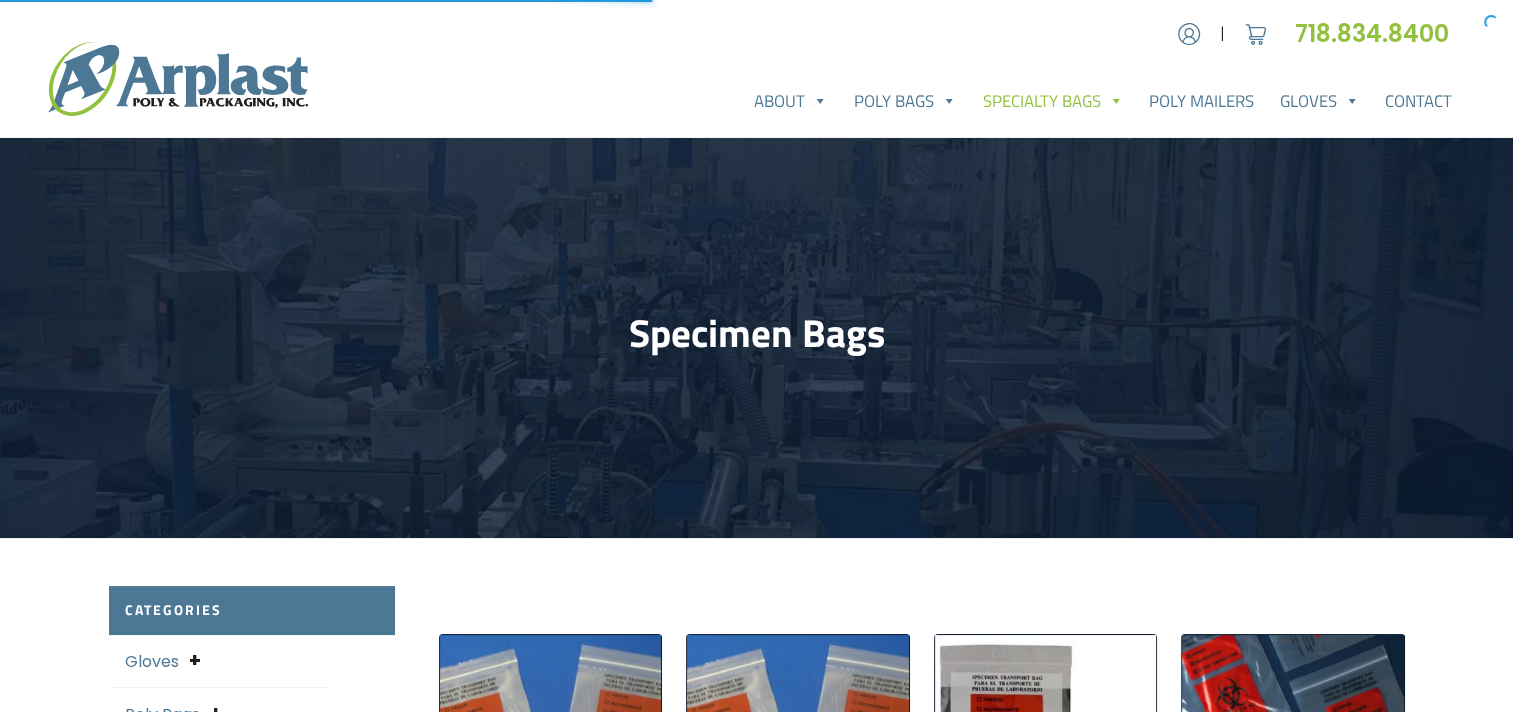scroll, scrollTop: 296, scrollLeft: 0, axis: vertical 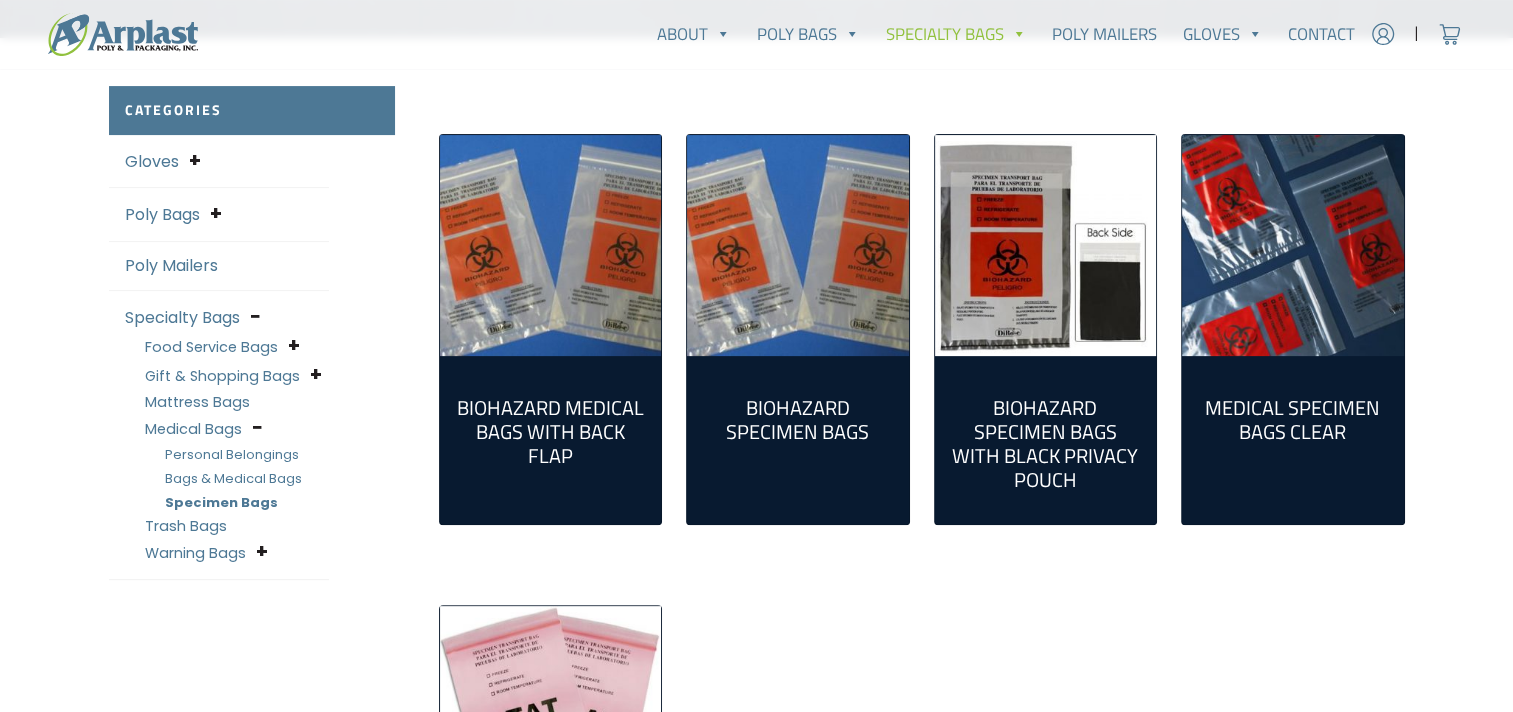 click at bounding box center (798, 246) 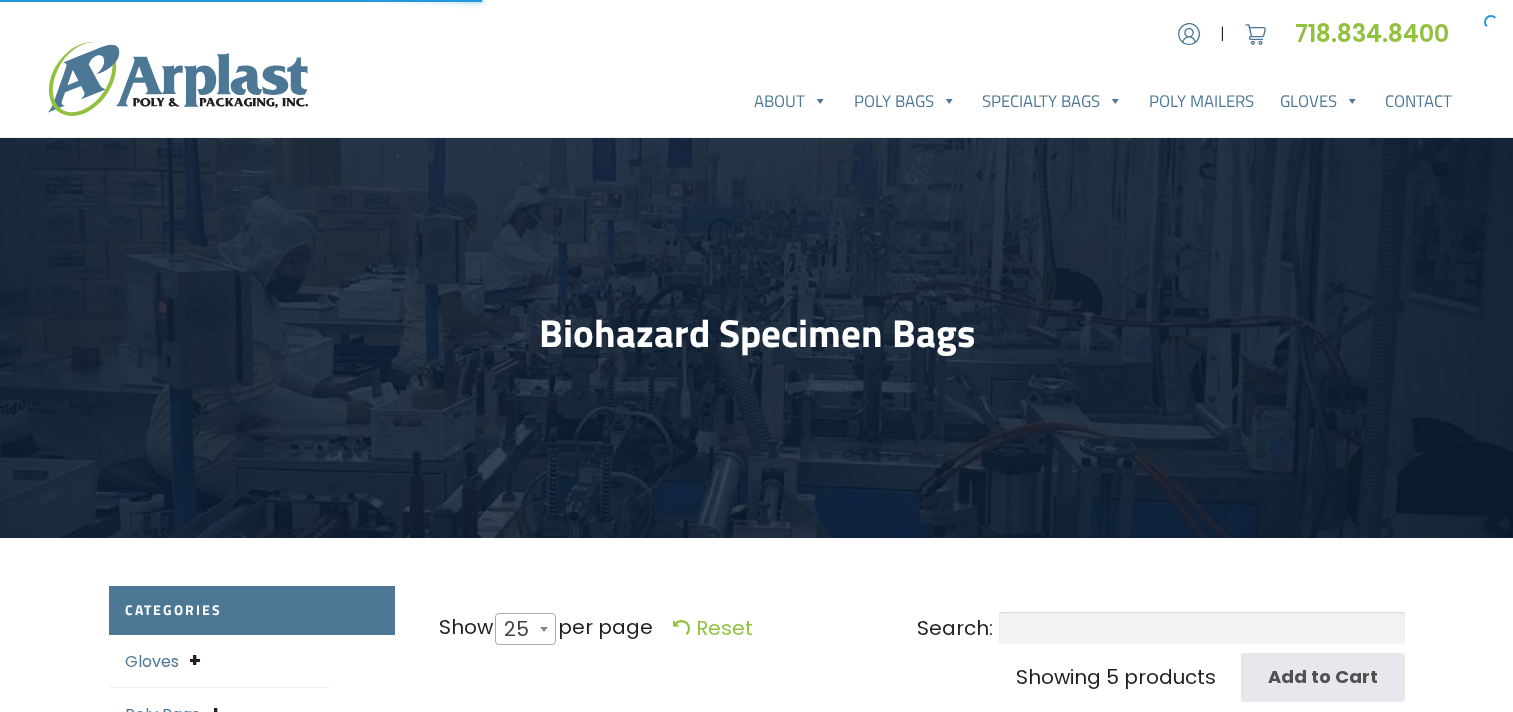 select on "25" 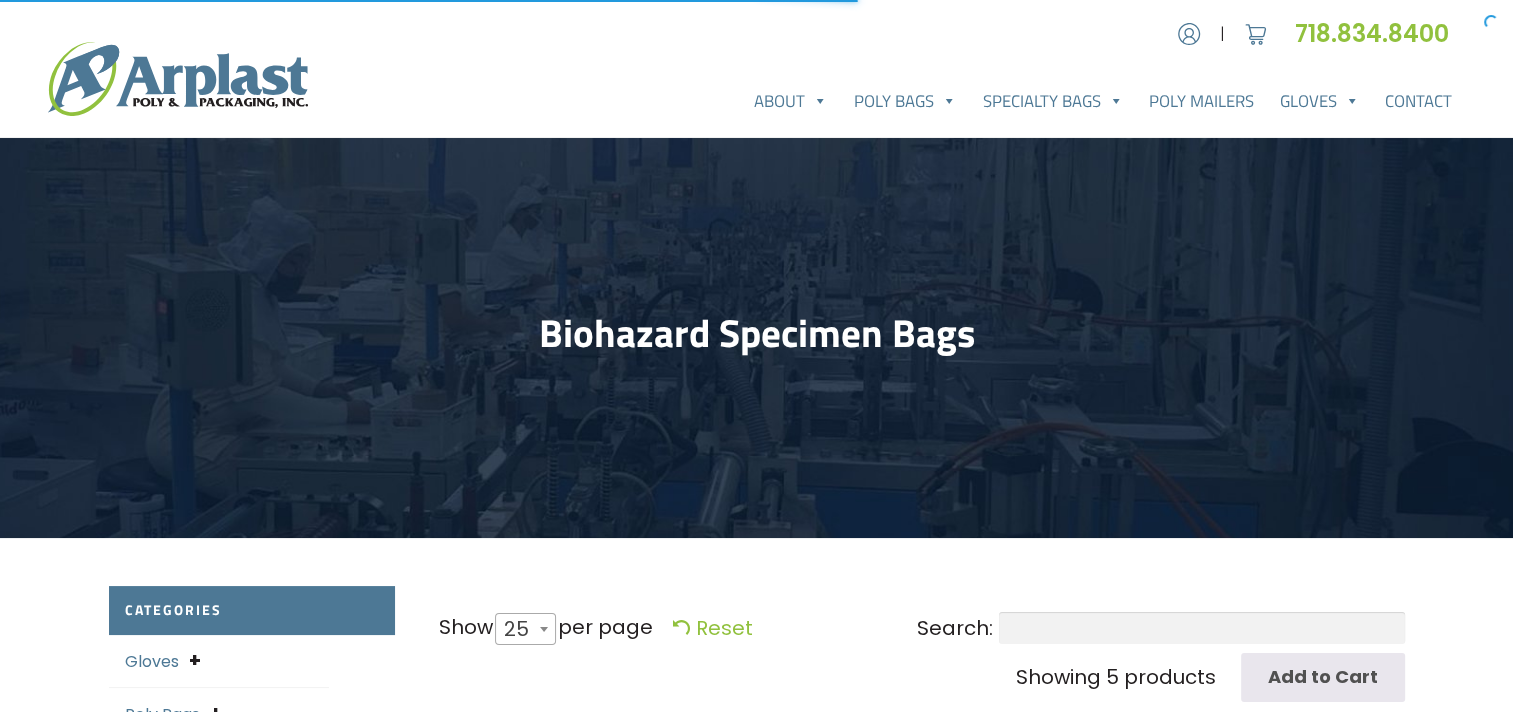 scroll, scrollTop: 0, scrollLeft: 0, axis: both 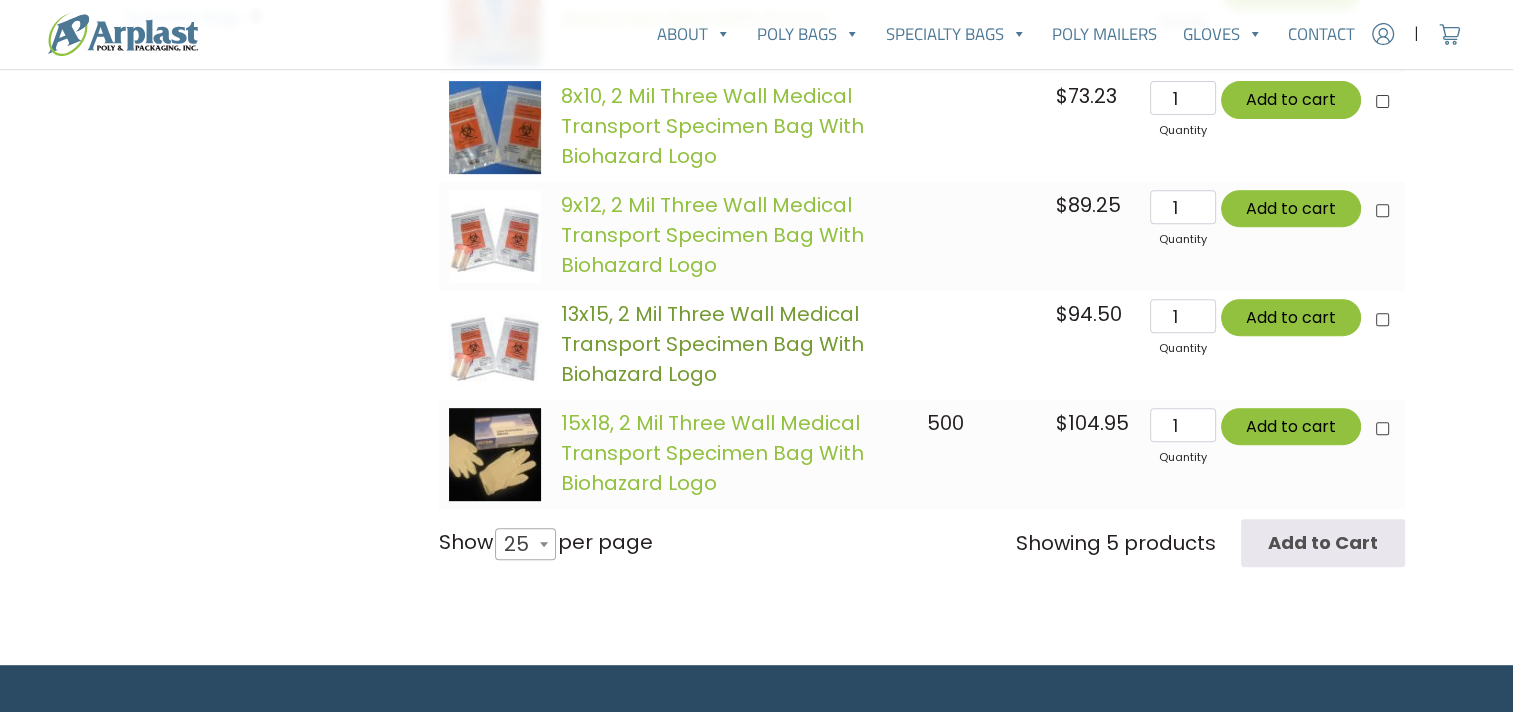 click on "13x15,  2 Mil  Three Wall Medical Transport Specimen Bag With Biohazard Logo" 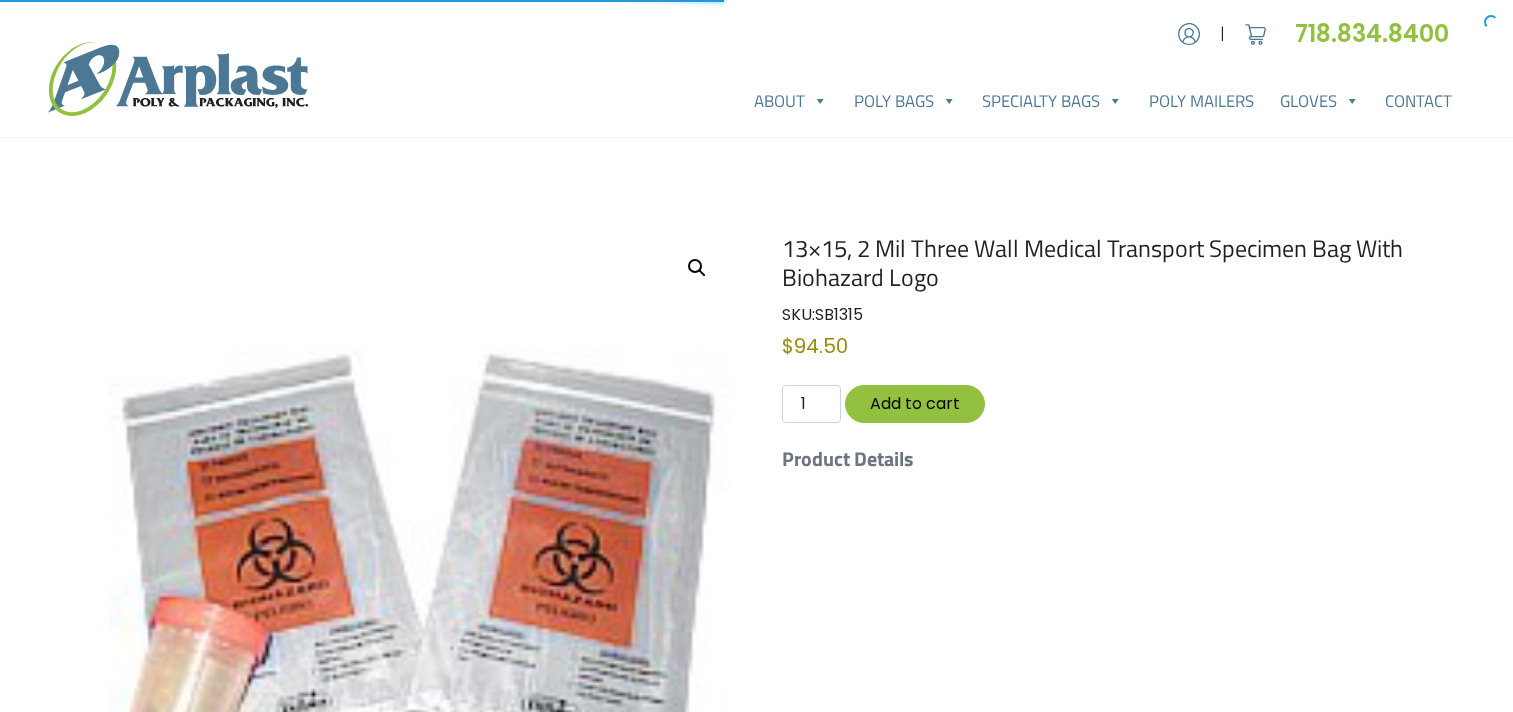 scroll, scrollTop: 0, scrollLeft: 0, axis: both 